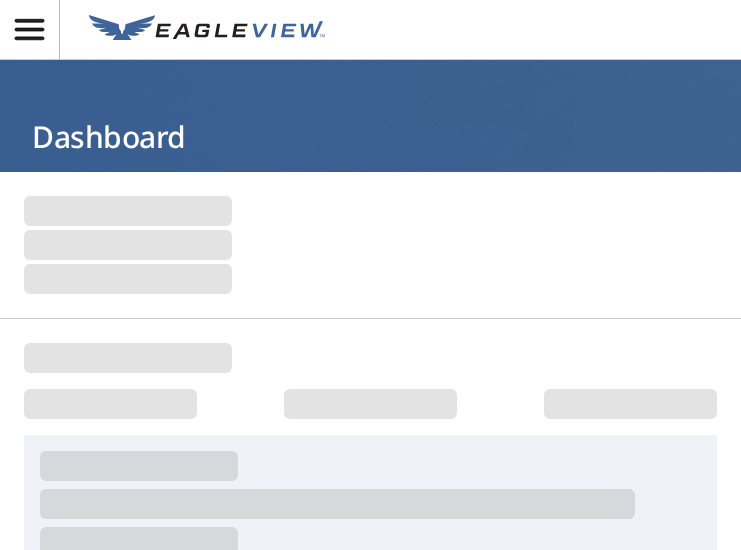scroll, scrollTop: 0, scrollLeft: 0, axis: both 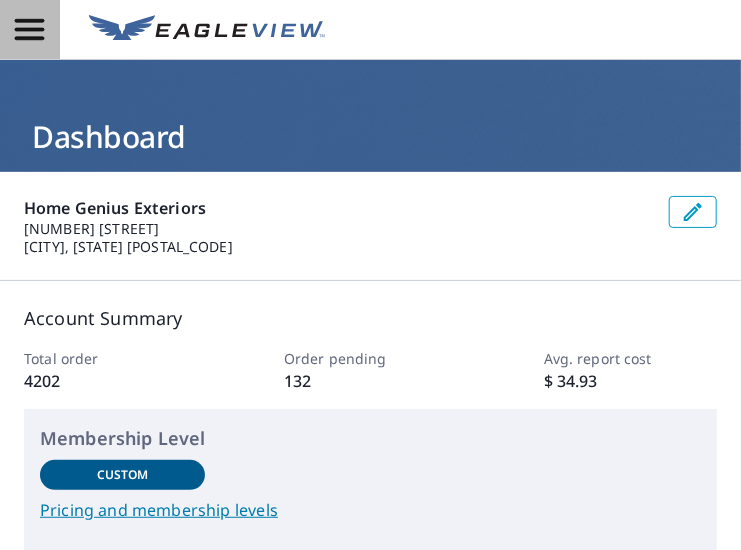 click 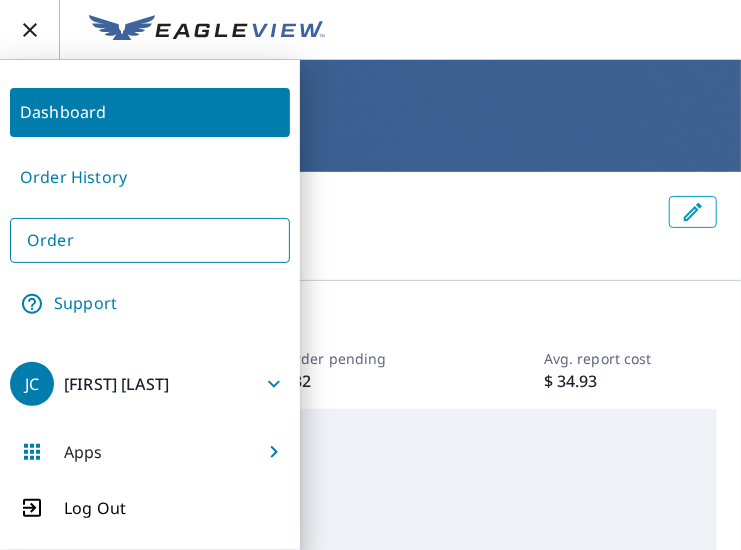 click on "Order" at bounding box center (150, 240) 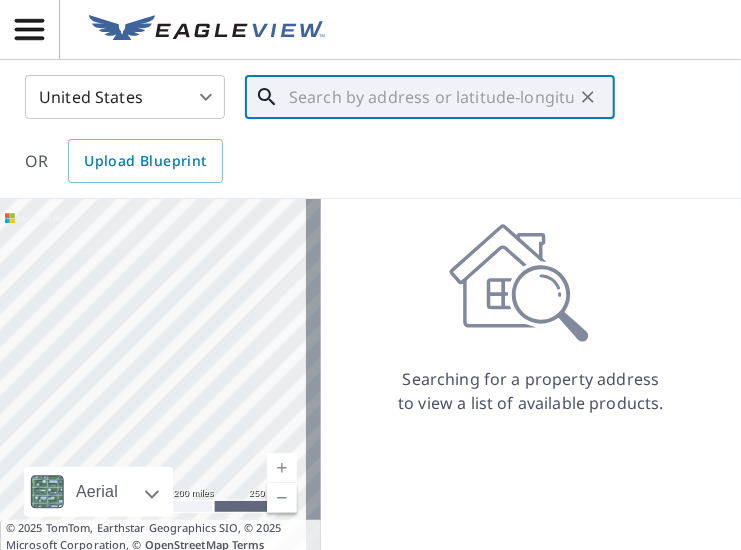 click at bounding box center (431, 97) 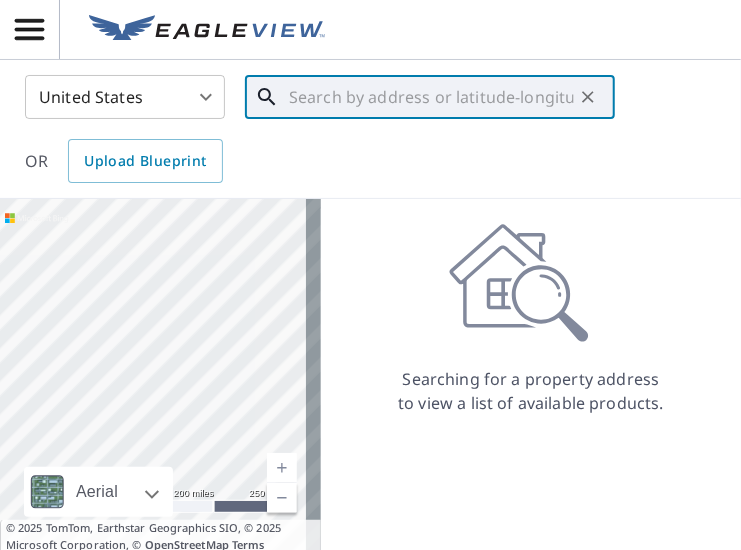 paste on "256 Brown Street Wilkes-barre PA 18702" 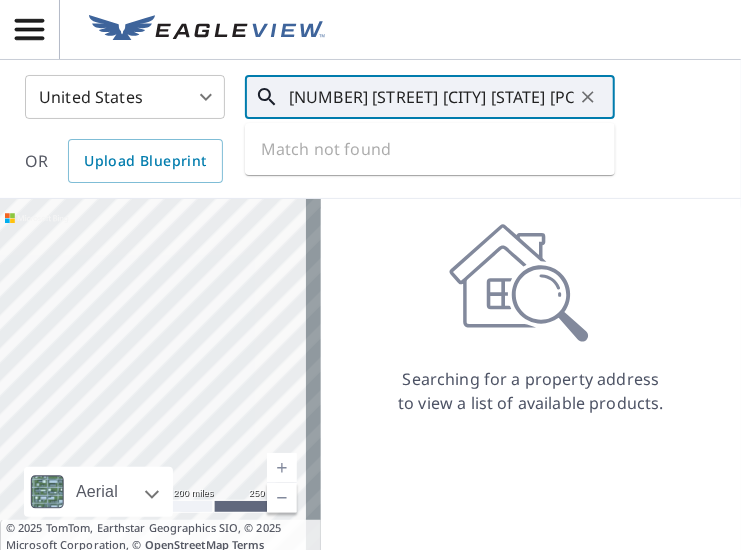 scroll, scrollTop: 0, scrollLeft: 25, axis: horizontal 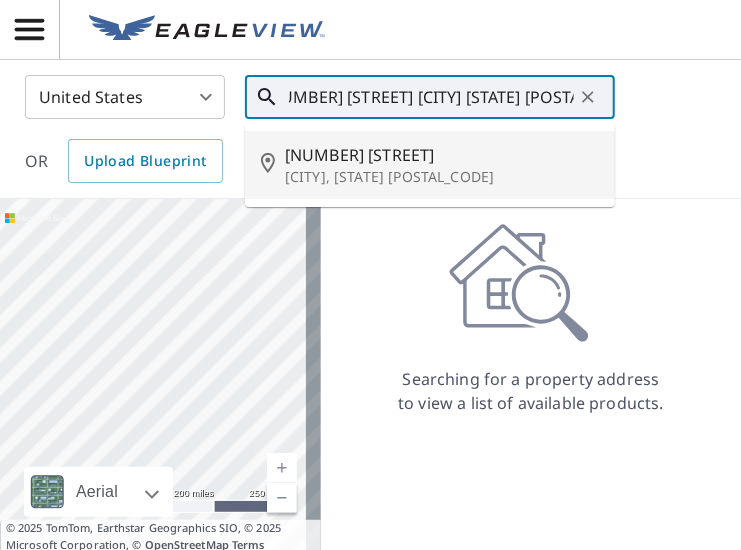 click on "Wilkes Barre, PA 18702" at bounding box center [442, 177] 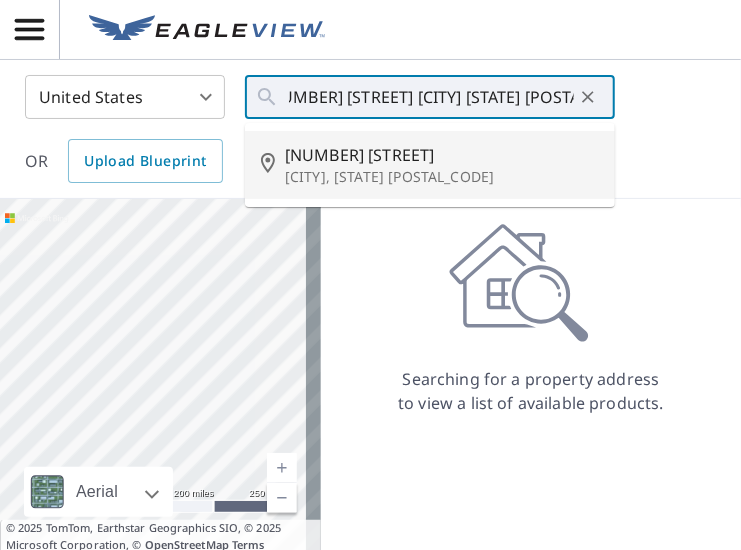 type on "256 Brown St Wilkes Barre, PA 18702" 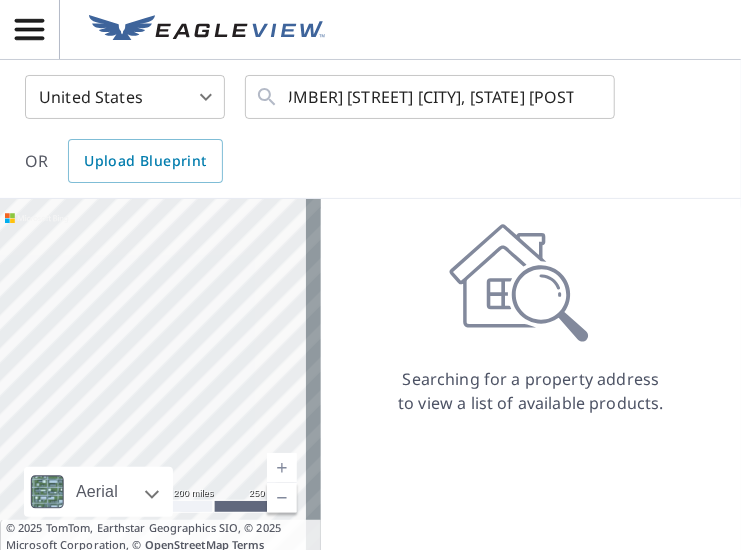 scroll, scrollTop: 0, scrollLeft: 0, axis: both 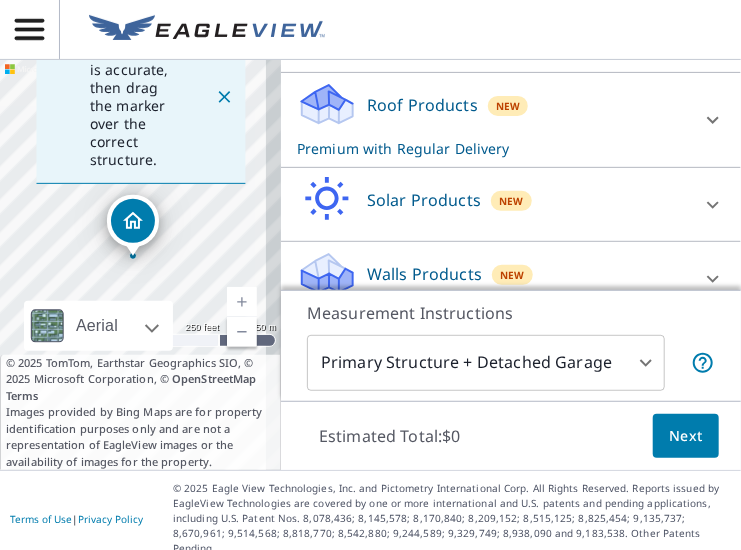 click on "Next" at bounding box center [686, 436] 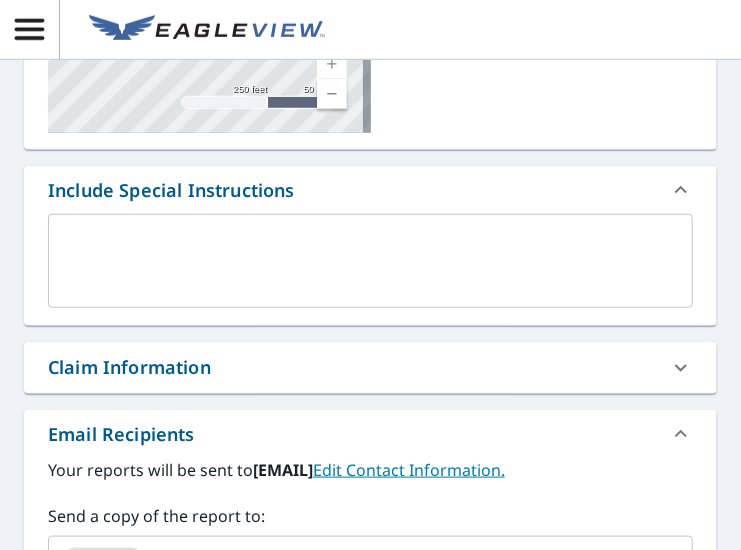 scroll, scrollTop: 561, scrollLeft: 0, axis: vertical 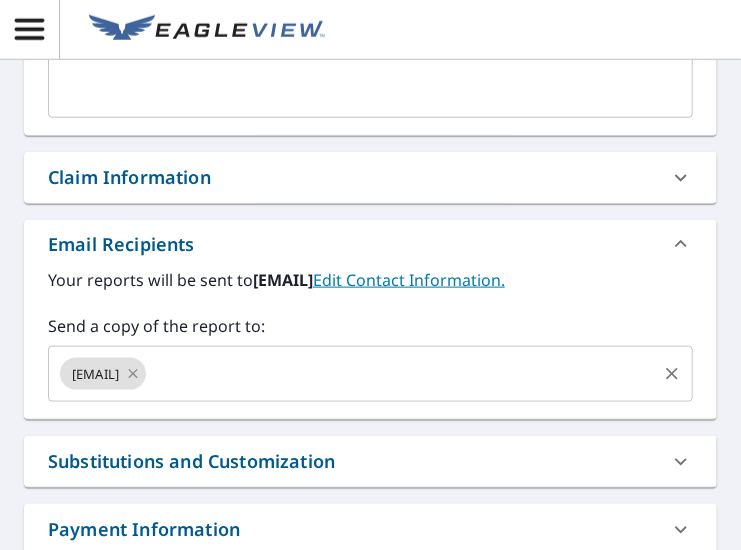 click 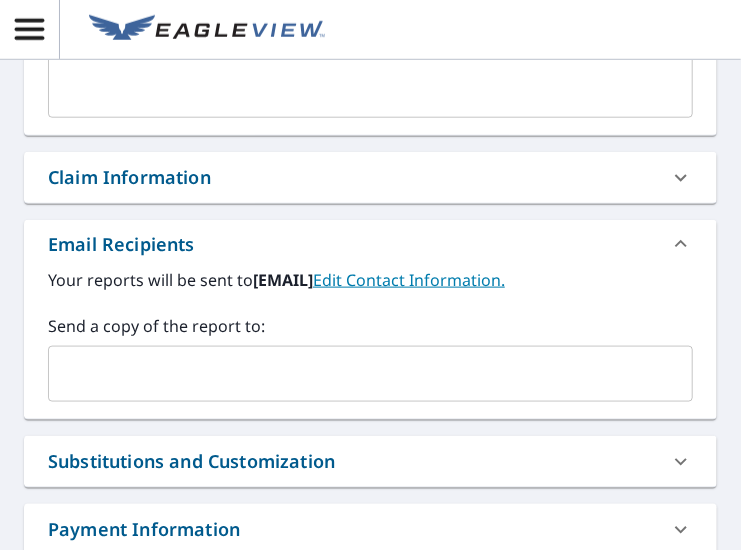 click at bounding box center (355, 374) 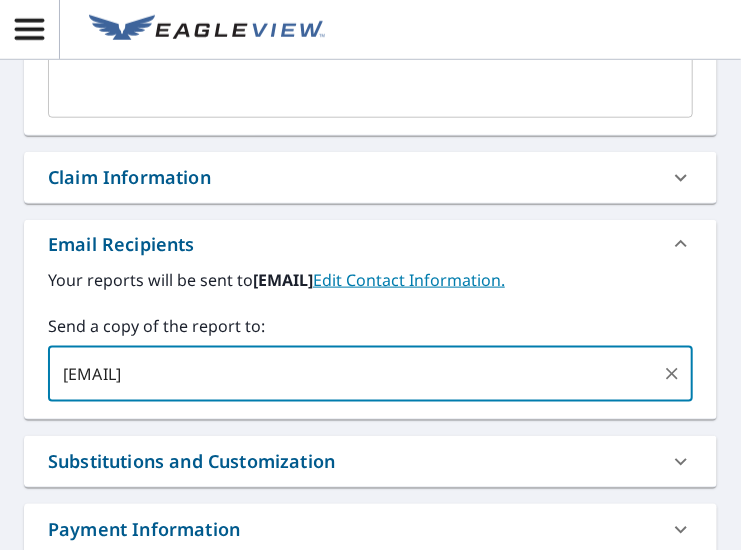 type on "[EMAIL]" 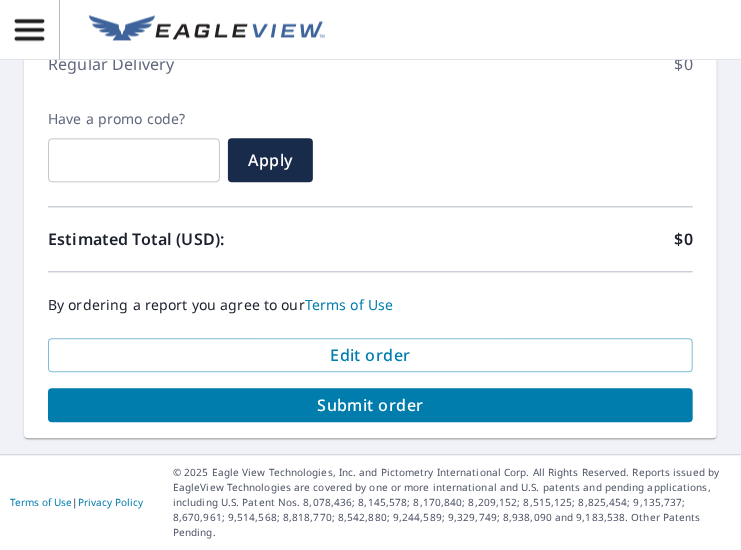 click on "Submit order" at bounding box center (370, 405) 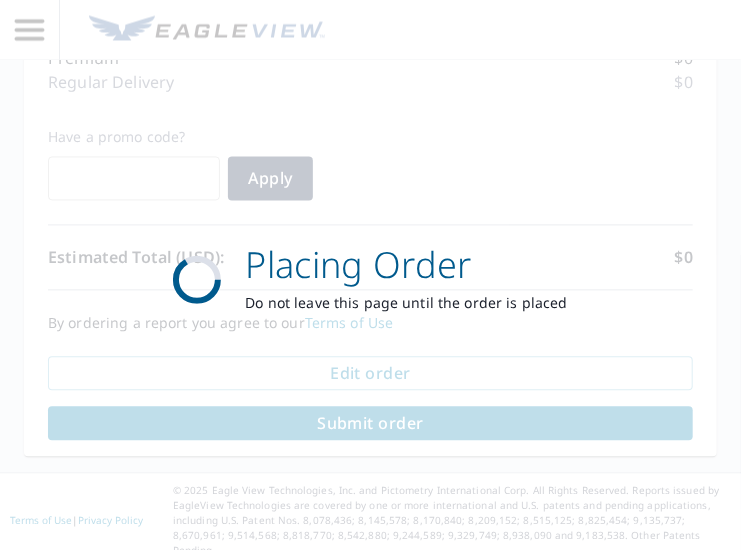 scroll, scrollTop: 1112, scrollLeft: 0, axis: vertical 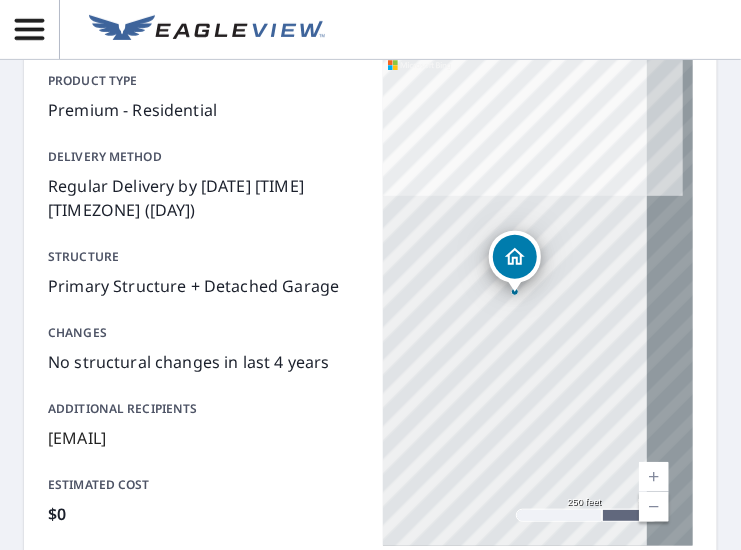 click 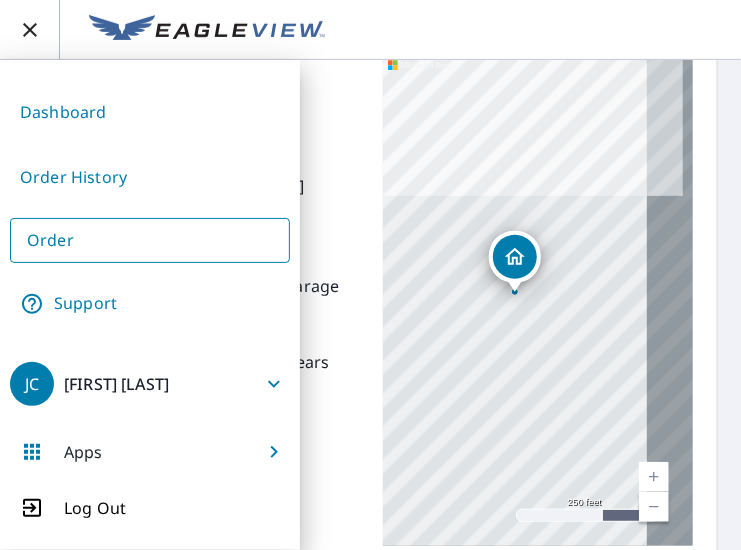 click on "Order" at bounding box center [150, 240] 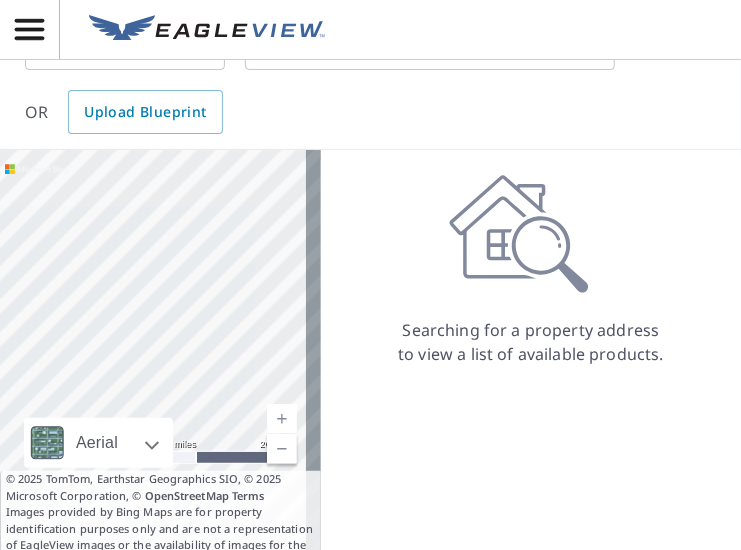 scroll, scrollTop: 0, scrollLeft: 0, axis: both 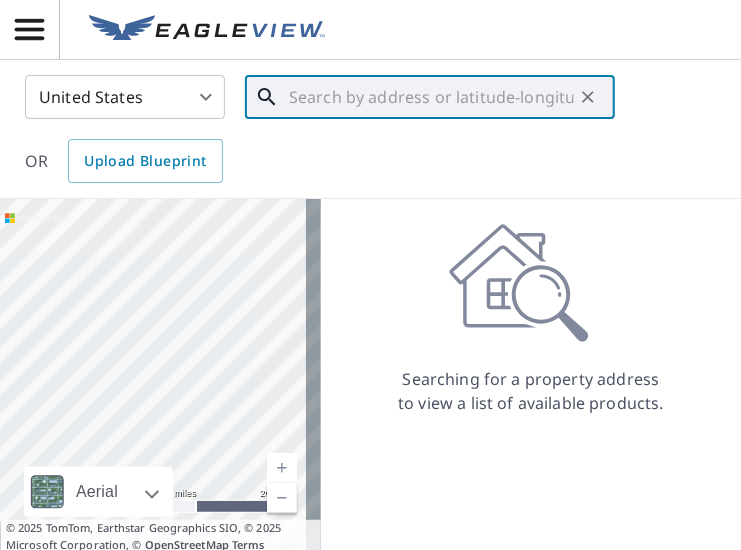 paste on "660 Warren Ave Kingston PA 18704" 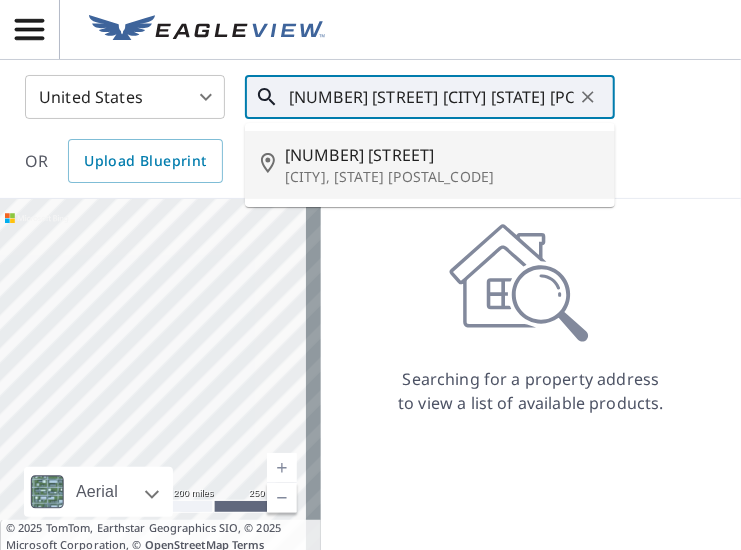click on "660 Warren Ave" at bounding box center [442, 155] 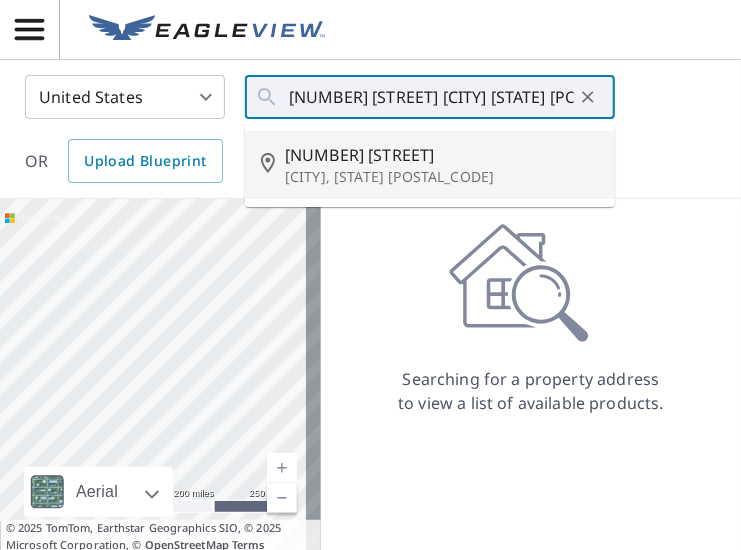 type on "660 Warren Ave Kingston, PA 18704" 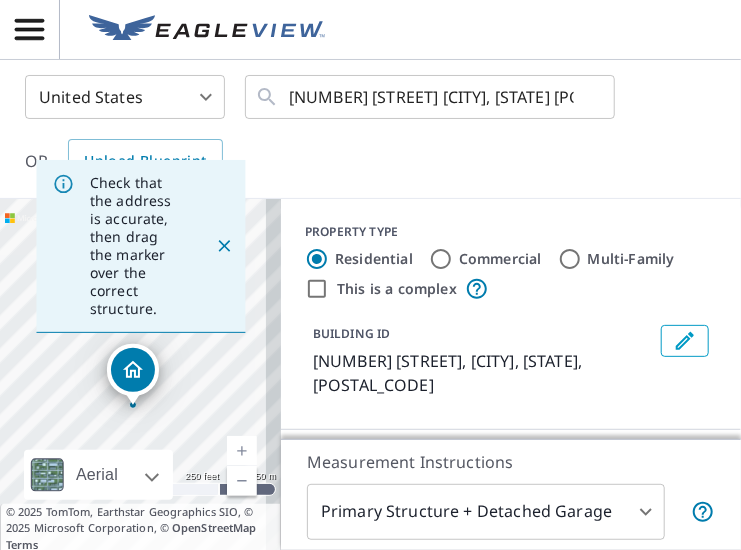 scroll, scrollTop: 149, scrollLeft: 0, axis: vertical 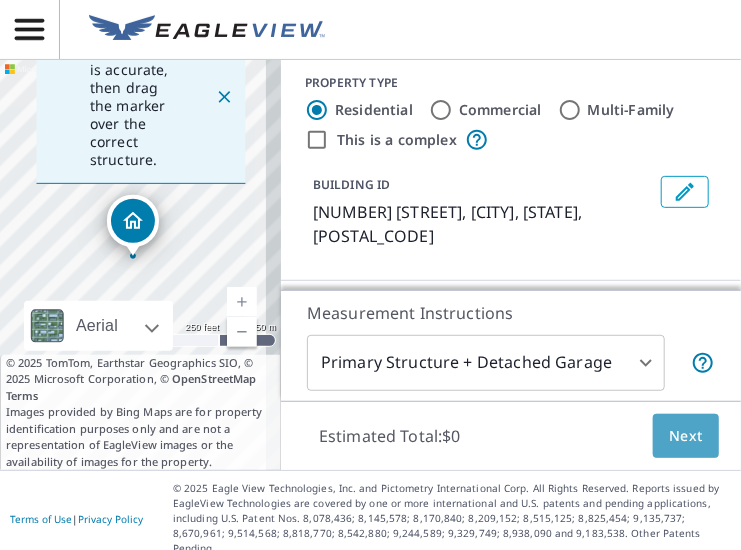 click on "Next" at bounding box center (686, 436) 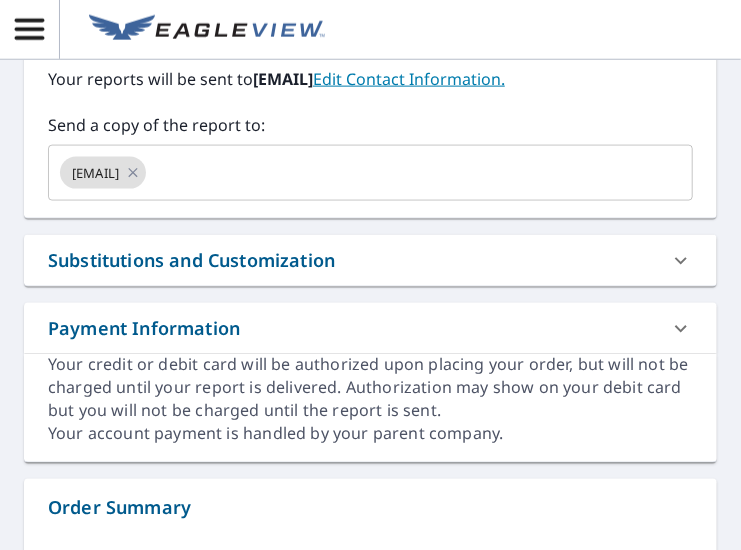 scroll, scrollTop: 761, scrollLeft: 0, axis: vertical 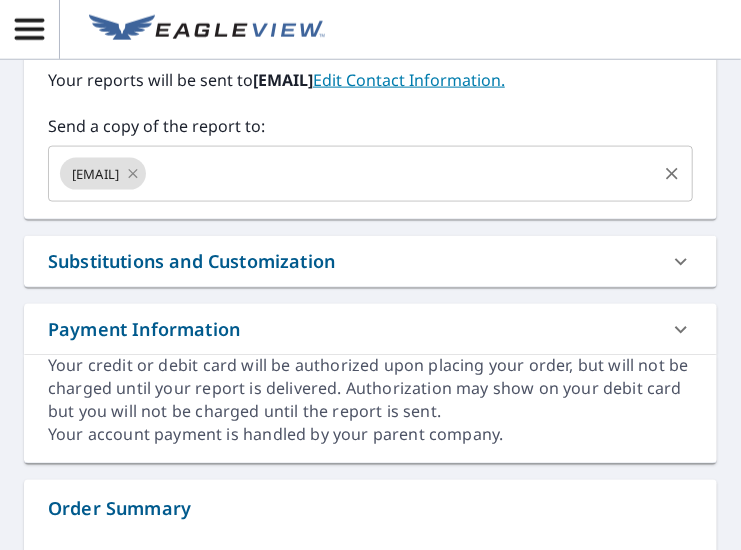 click 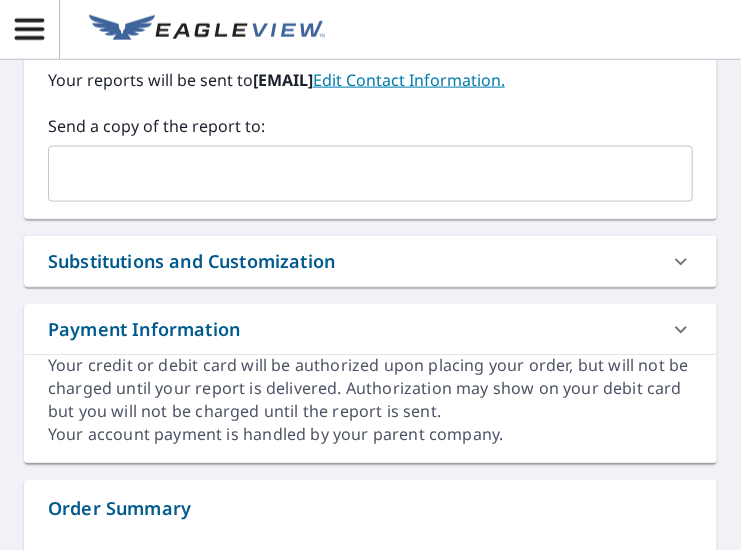 click at bounding box center [355, 174] 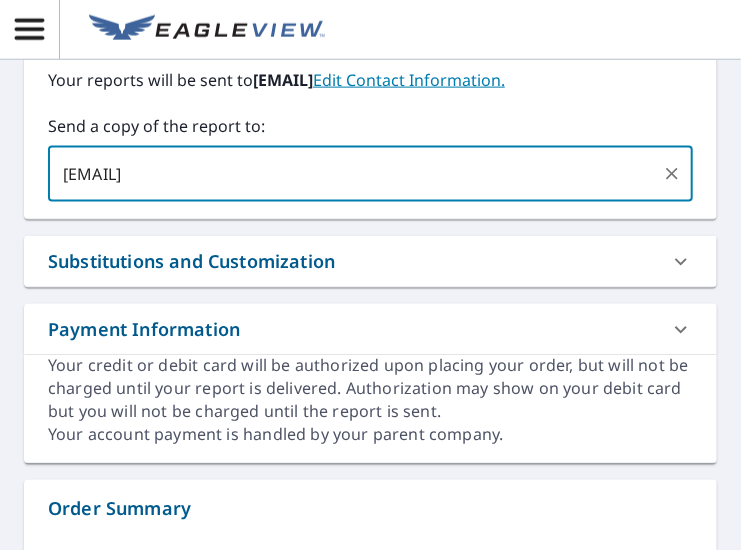 type on "[EMAIL]" 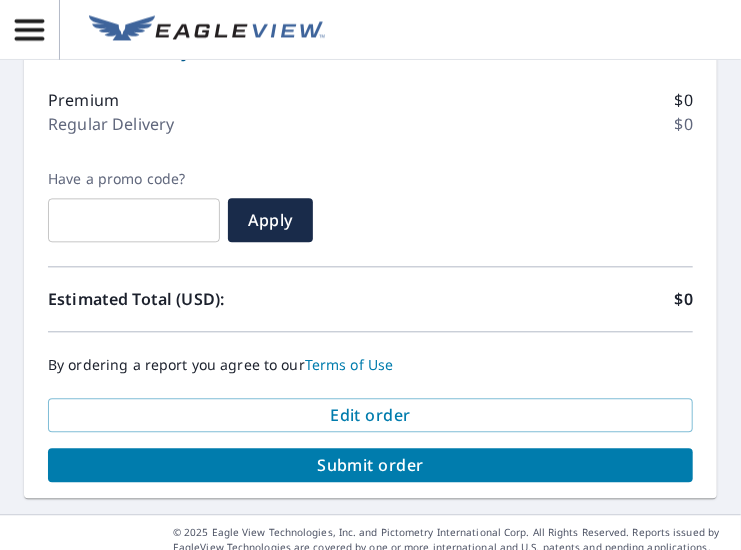 scroll, scrollTop: 1284, scrollLeft: 0, axis: vertical 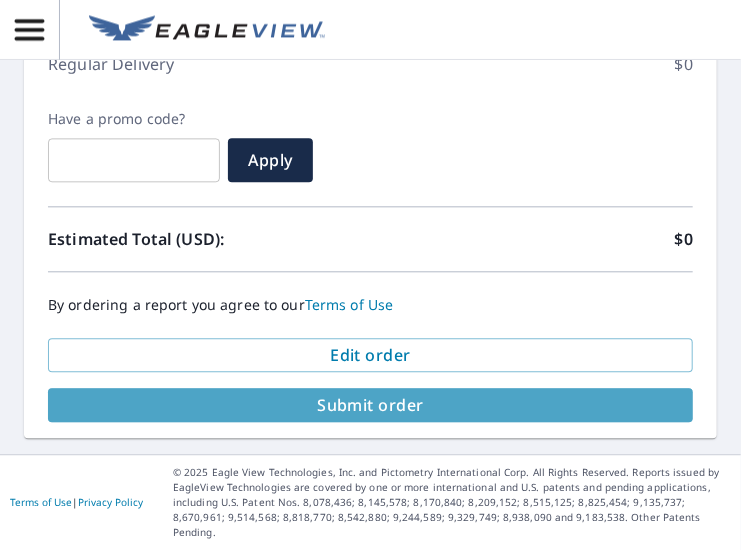 click on "Submit order" at bounding box center [370, 405] 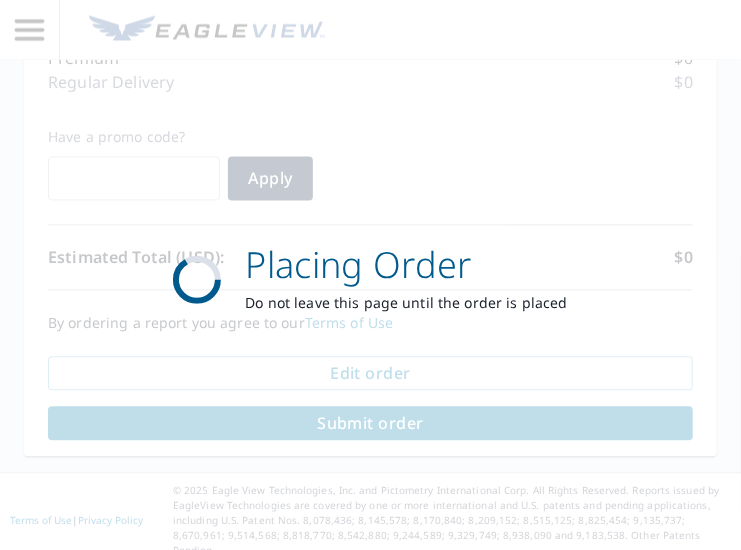 scroll, scrollTop: 1112, scrollLeft: 0, axis: vertical 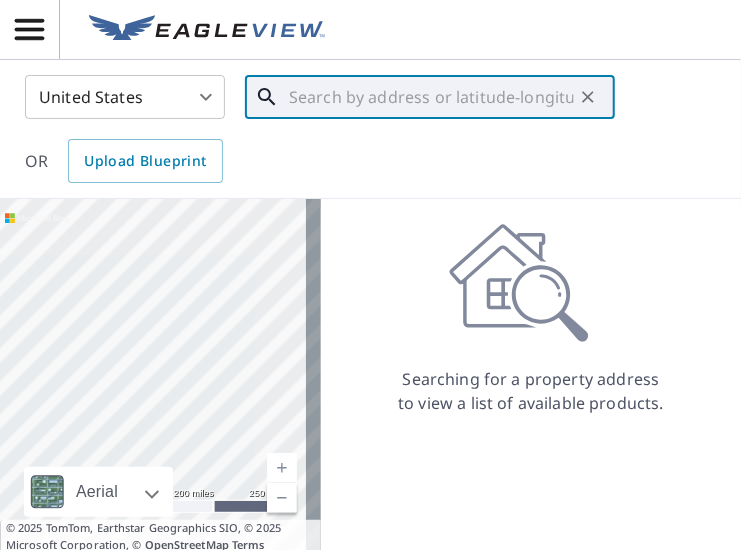 paste on "[NUMBER] [STREET] [CITY] [STATE] [POSTAL_CODE]" 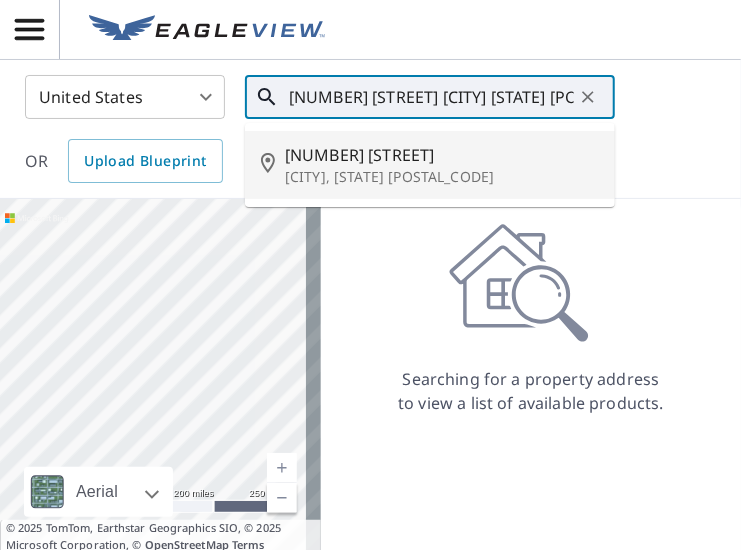 click on "[NUMBER] [STREET]" at bounding box center (442, 155) 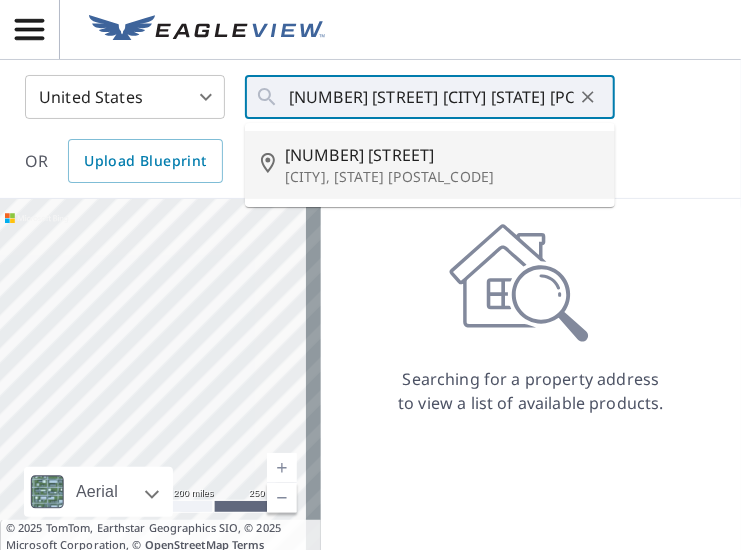 type on "[NUMBER] [STREET] [CITY], [STATE] [POSTAL_CODE]" 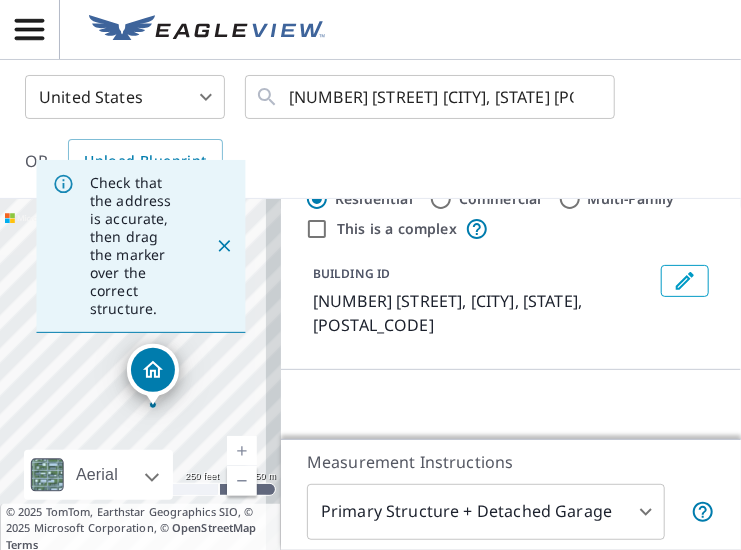 scroll, scrollTop: 100, scrollLeft: 0, axis: vertical 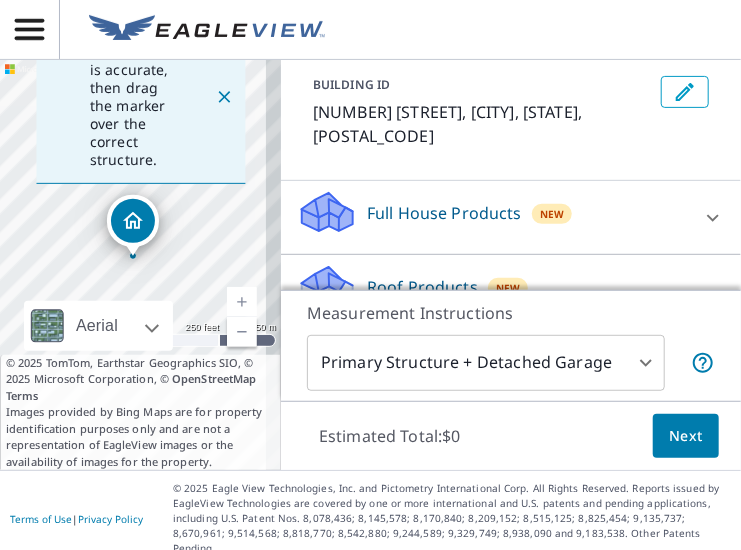 click on "Next" at bounding box center (686, 436) 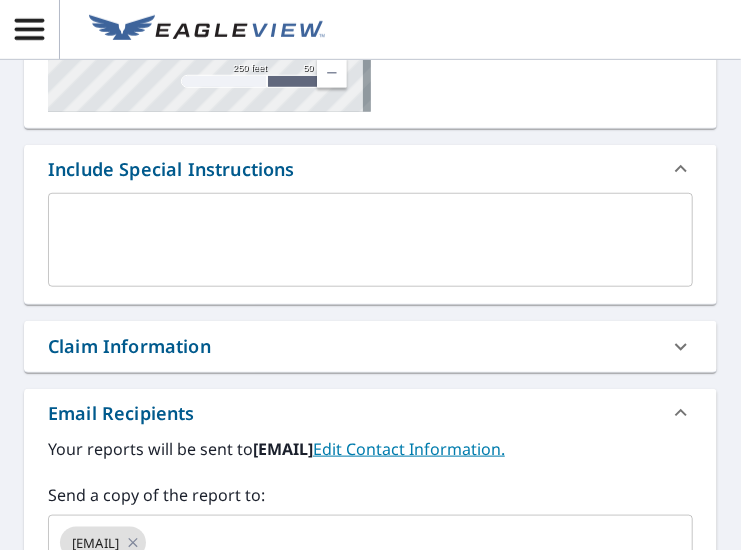 scroll, scrollTop: 461, scrollLeft: 0, axis: vertical 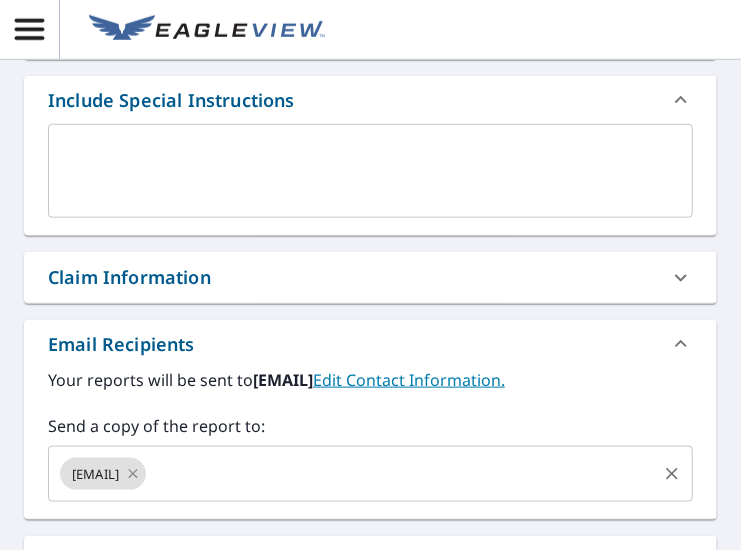 click 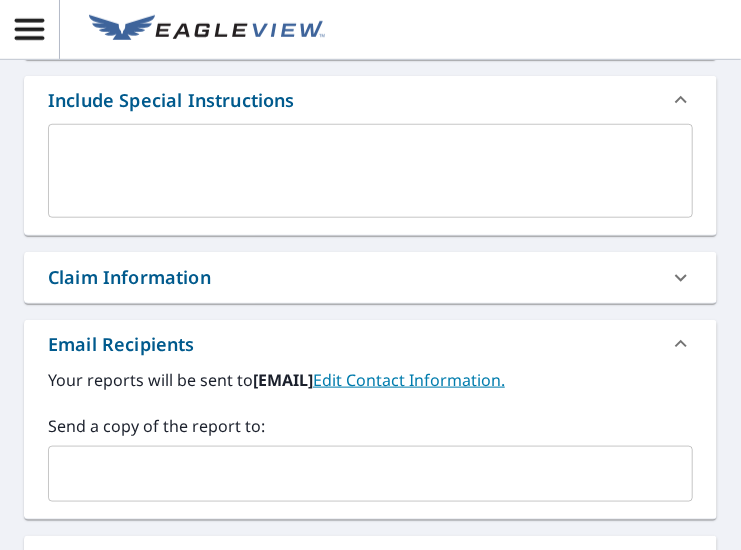 click at bounding box center [355, 474] 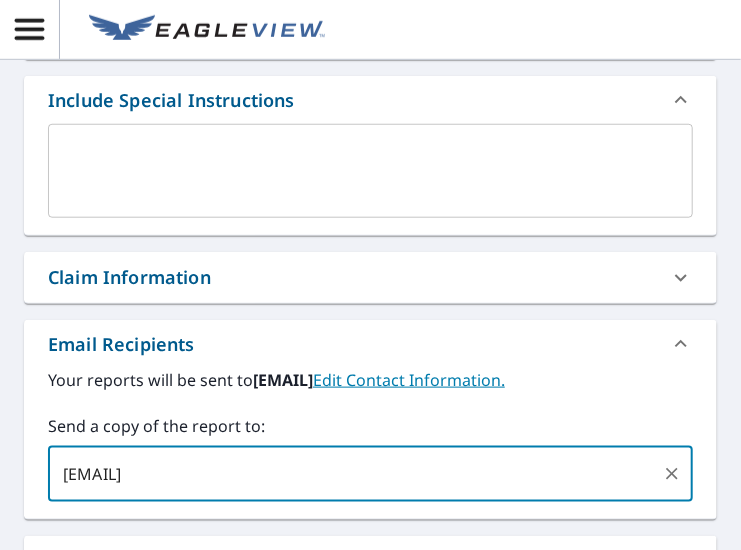 type on "[EMAIL]" 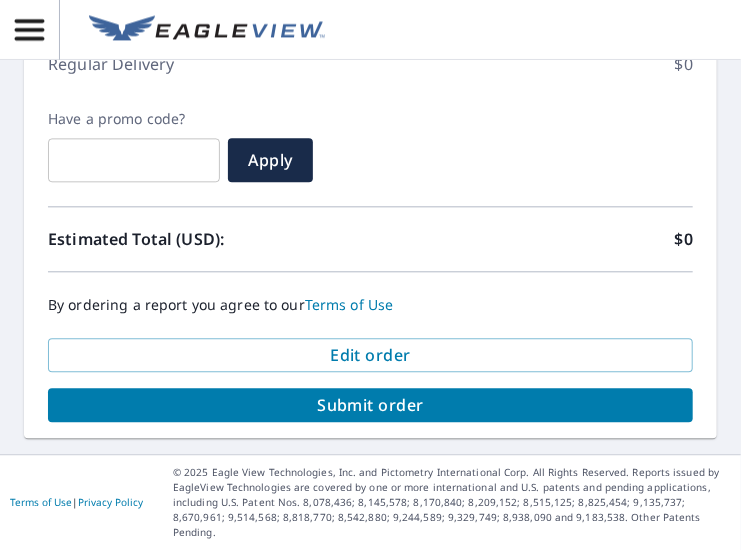 click on "Submit order" at bounding box center [370, 405] 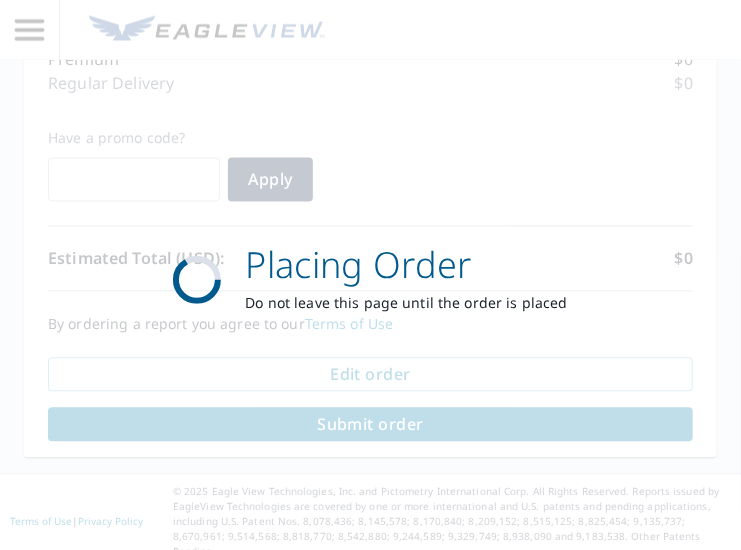 scroll, scrollTop: 1112, scrollLeft: 0, axis: vertical 